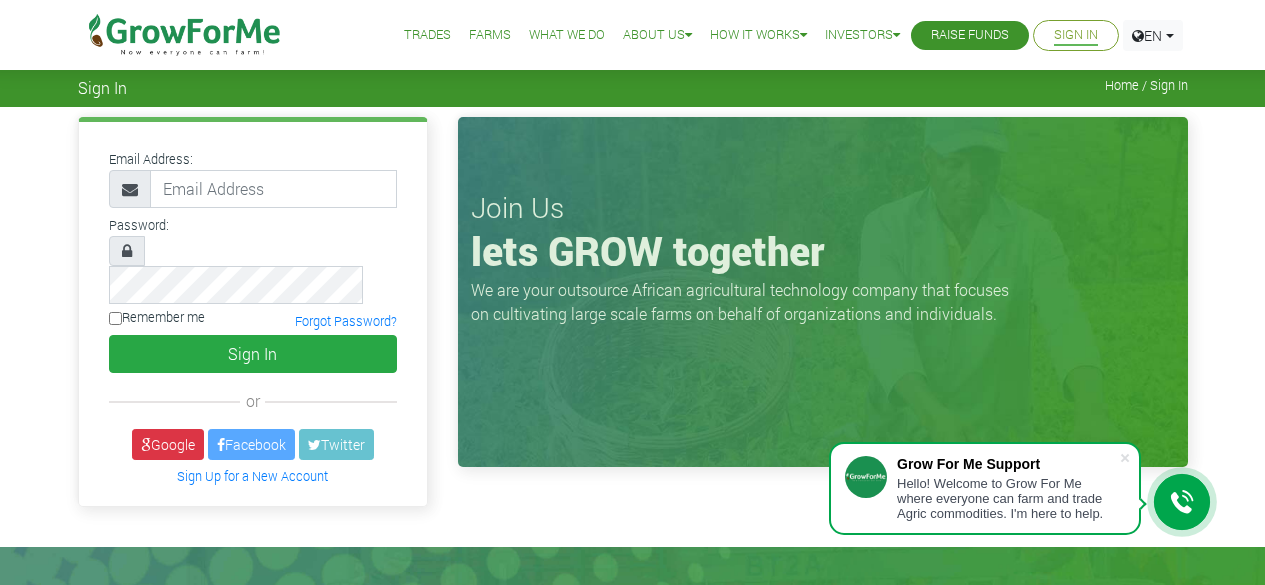 scroll, scrollTop: 0, scrollLeft: 0, axis: both 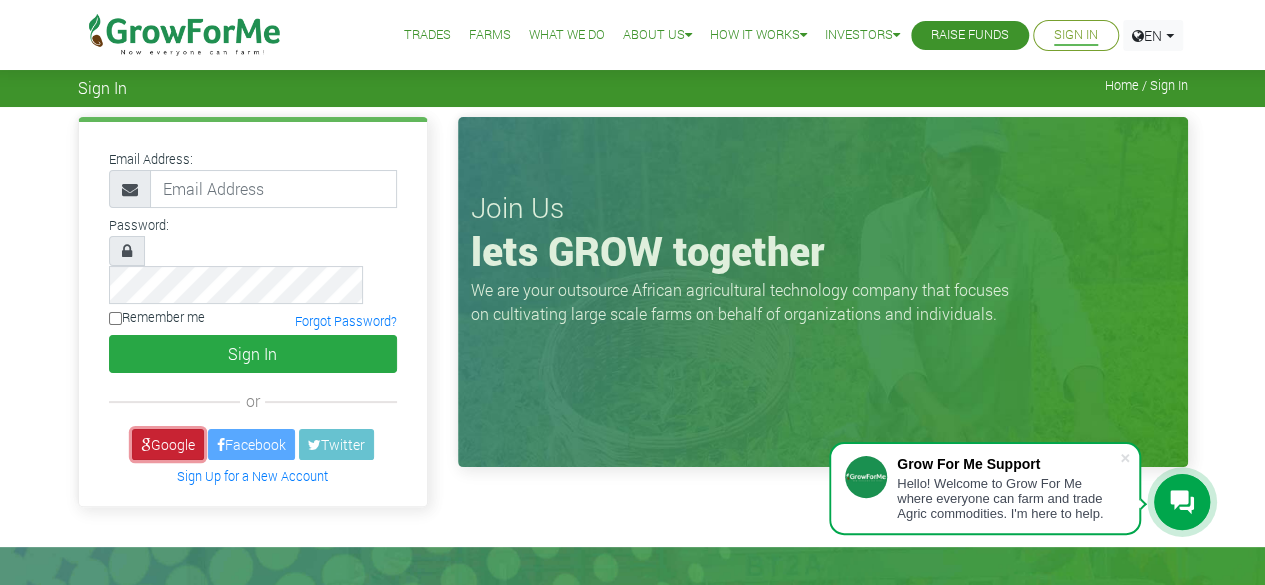 click on "Google" at bounding box center (168, 444) 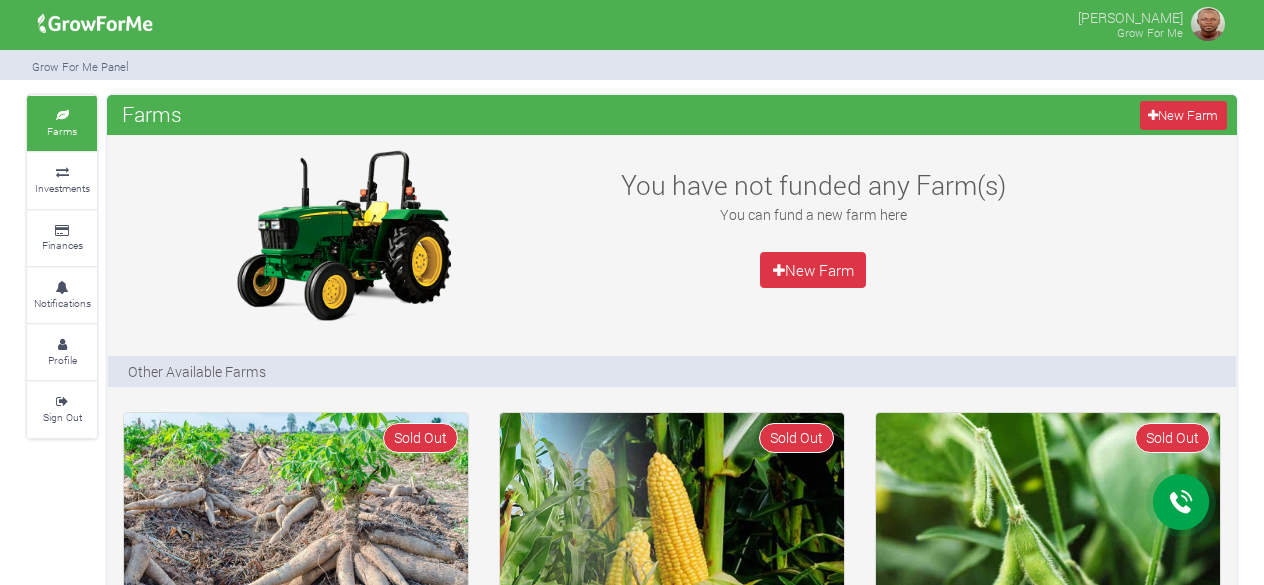 scroll, scrollTop: 0, scrollLeft: 0, axis: both 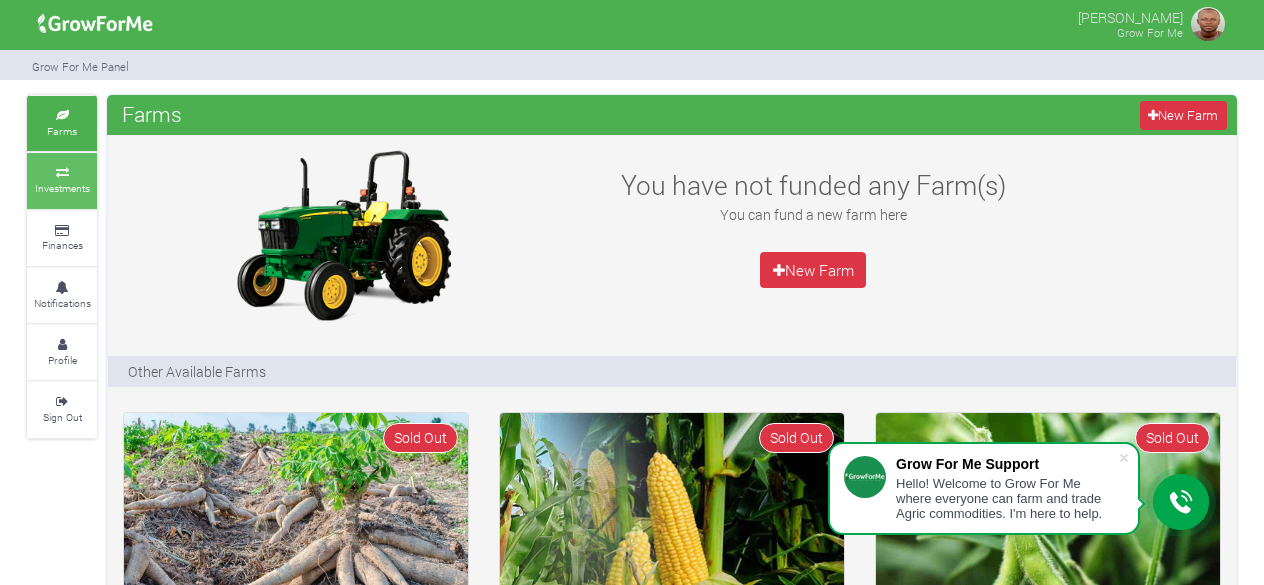 click on "Investments" at bounding box center (62, 188) 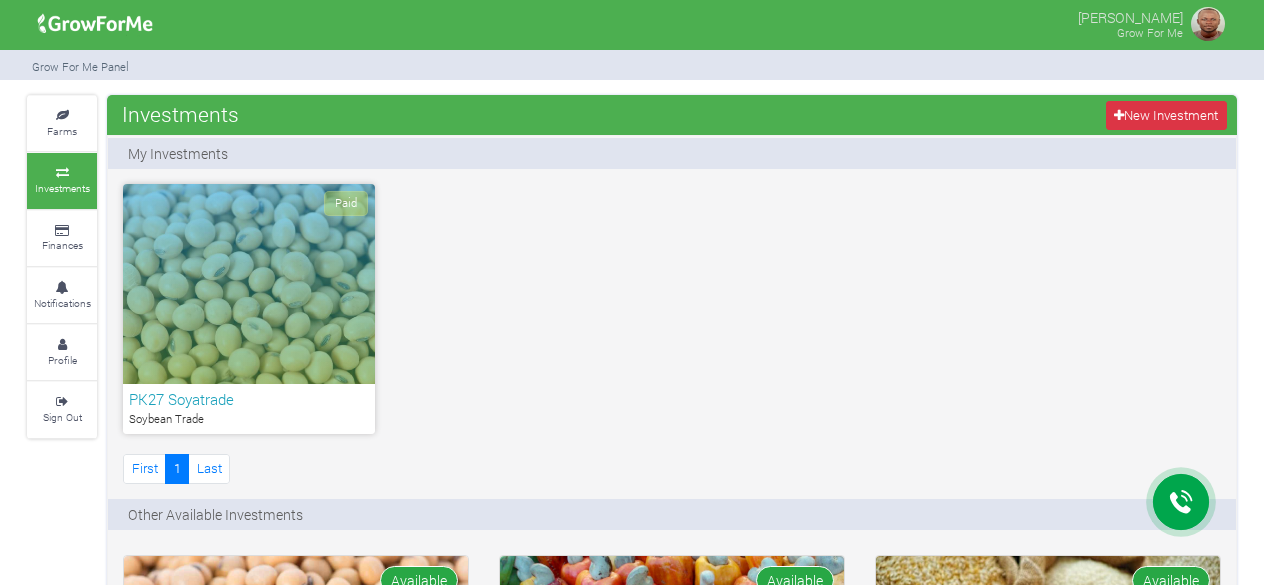 scroll, scrollTop: 0, scrollLeft: 0, axis: both 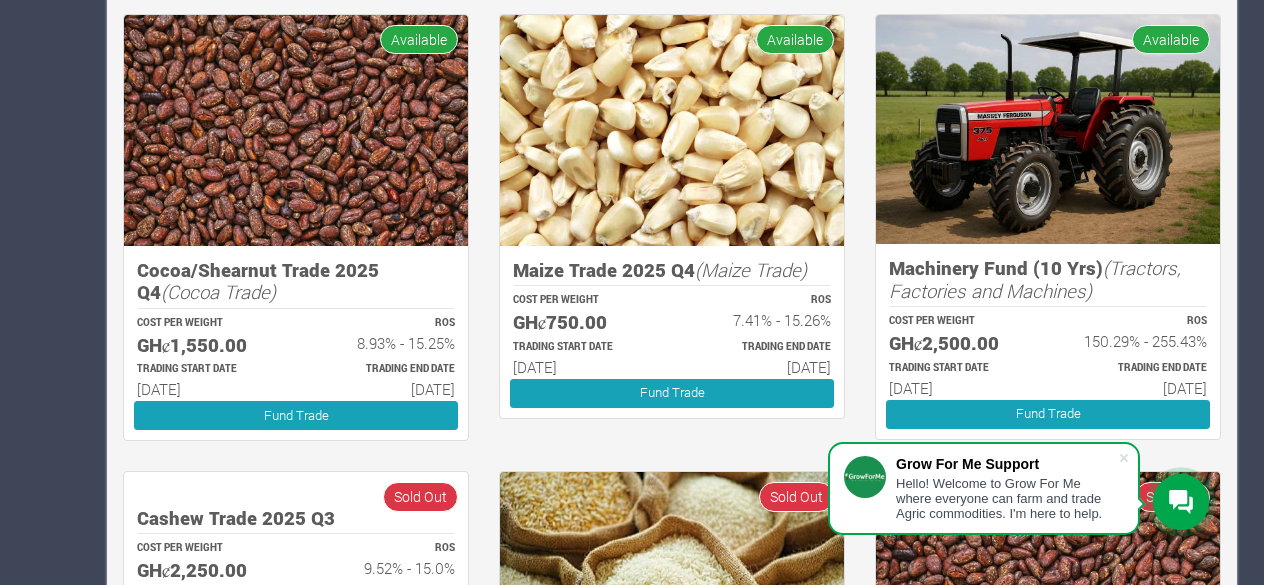 click at bounding box center [1048, 129] 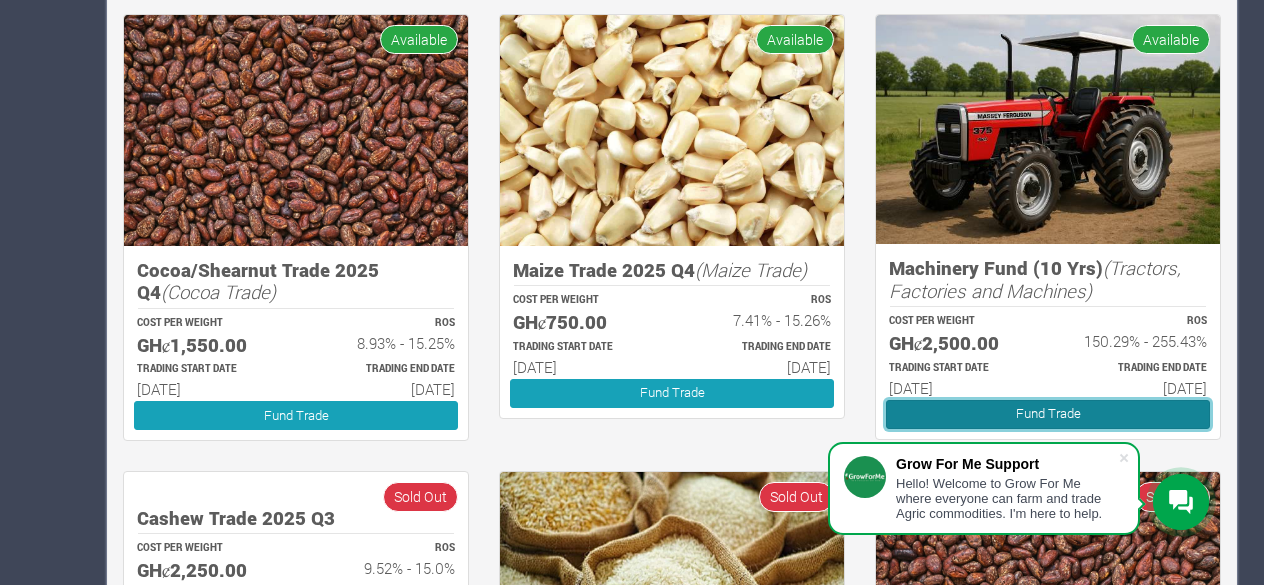 click on "Fund Trade" at bounding box center (1048, 414) 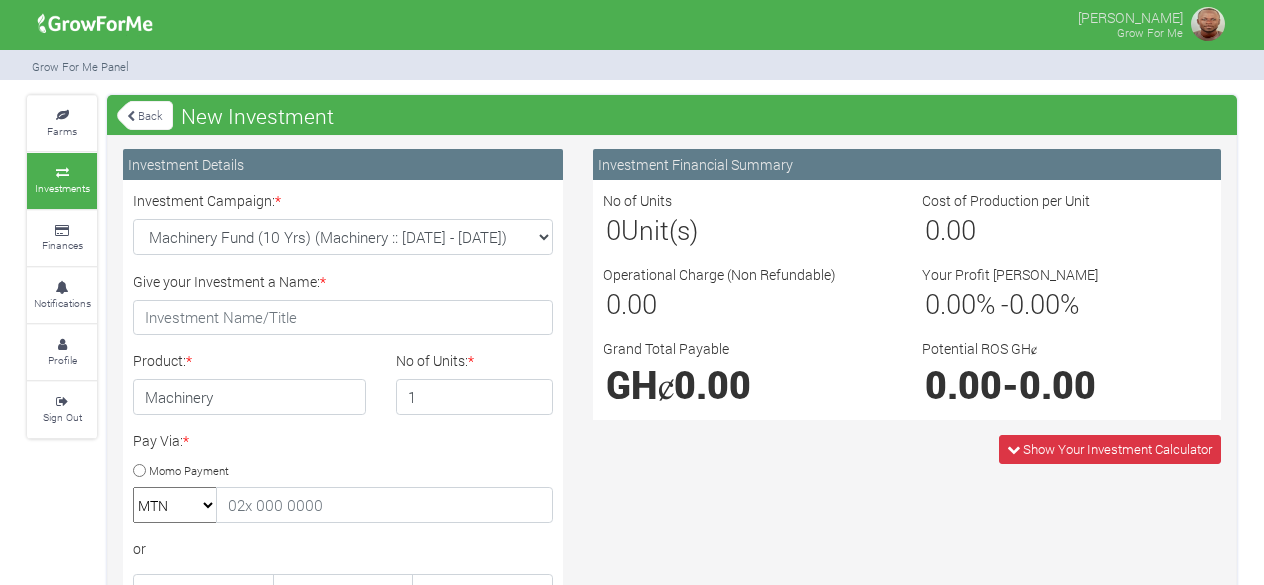 scroll, scrollTop: 0, scrollLeft: 0, axis: both 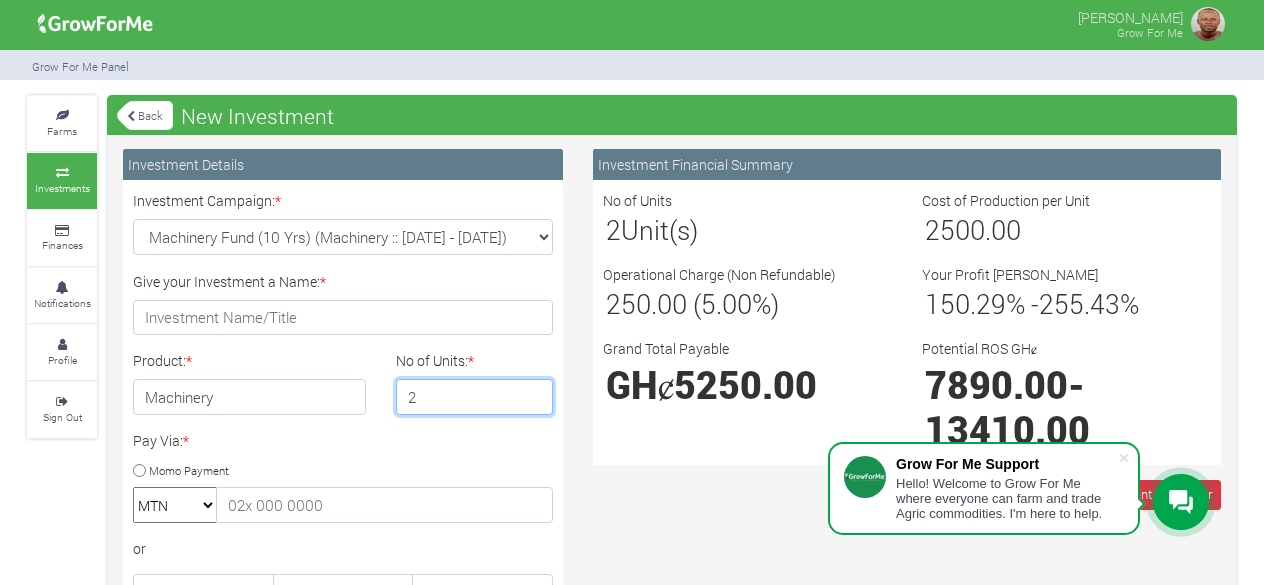 click on "2" at bounding box center (475, 397) 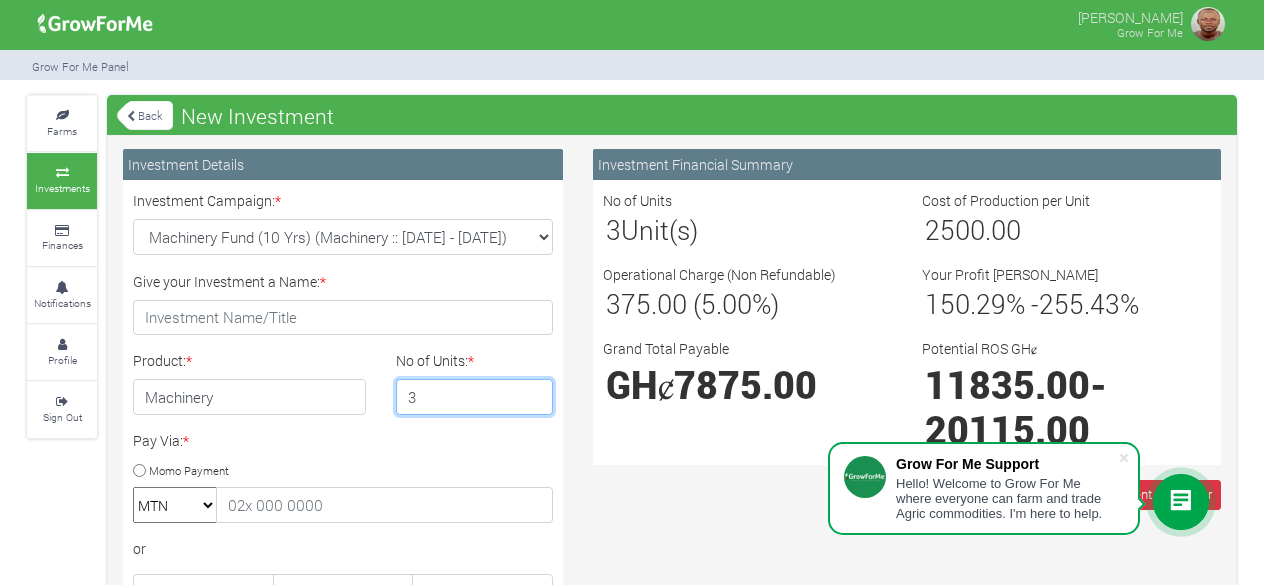 click on "3" at bounding box center (475, 397) 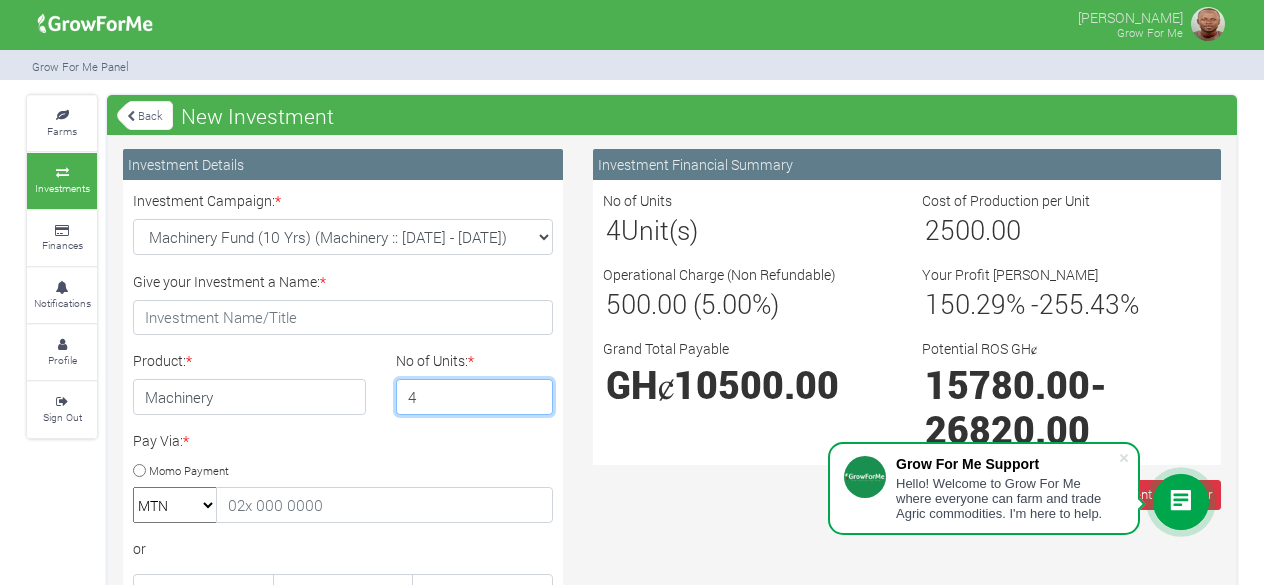click on "4" at bounding box center [475, 397] 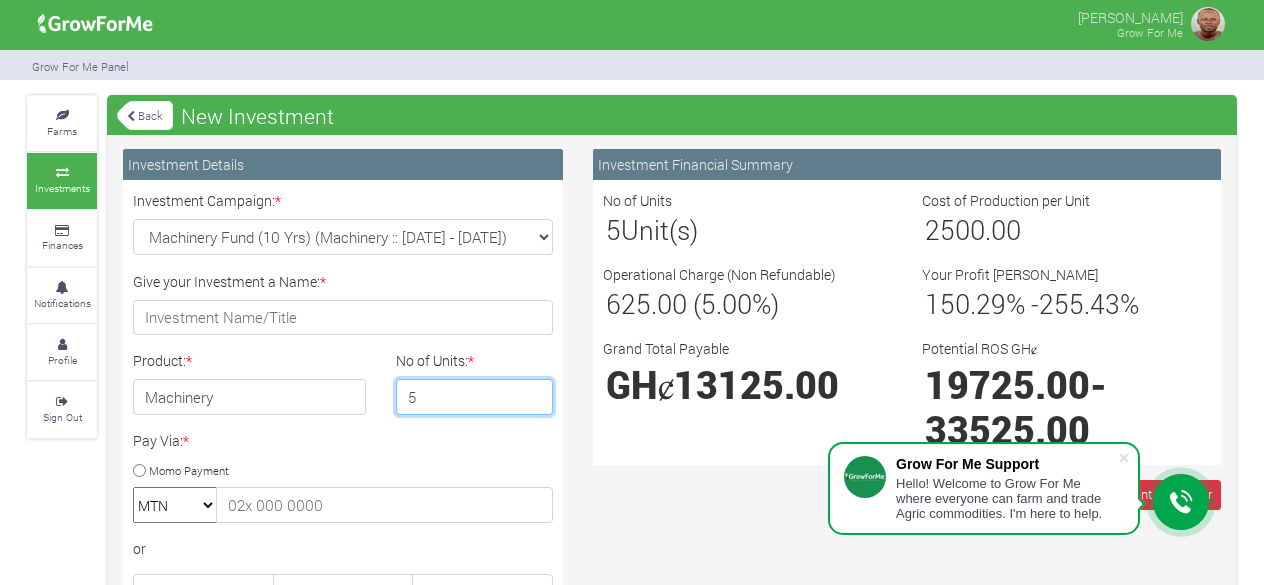 click on "5" at bounding box center (475, 397) 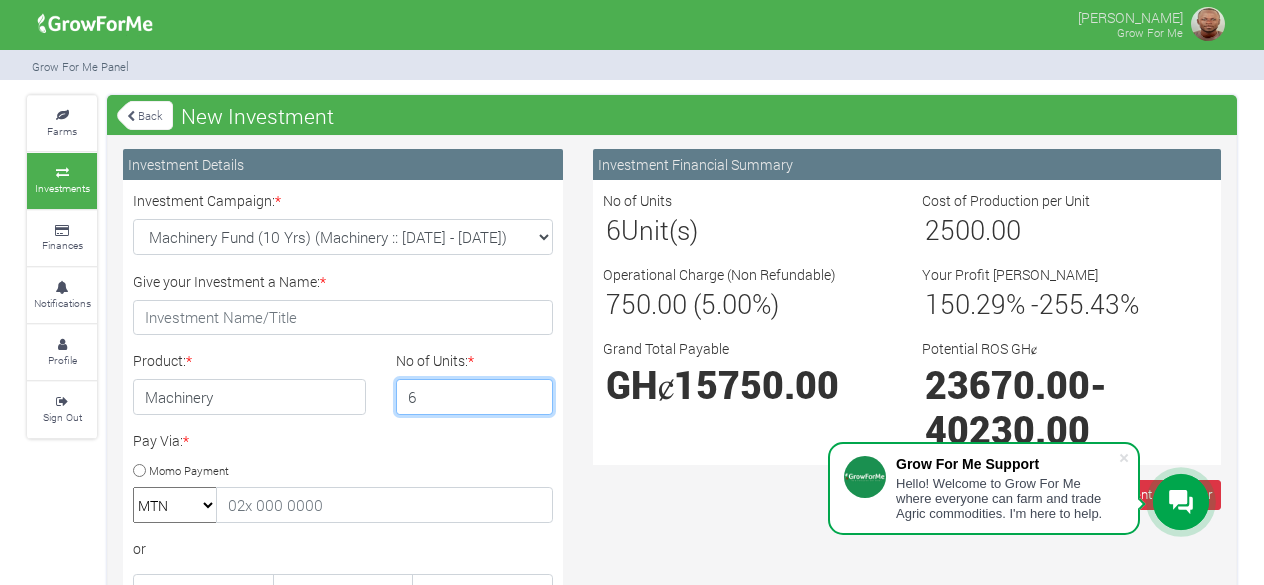 click on "6" at bounding box center [475, 397] 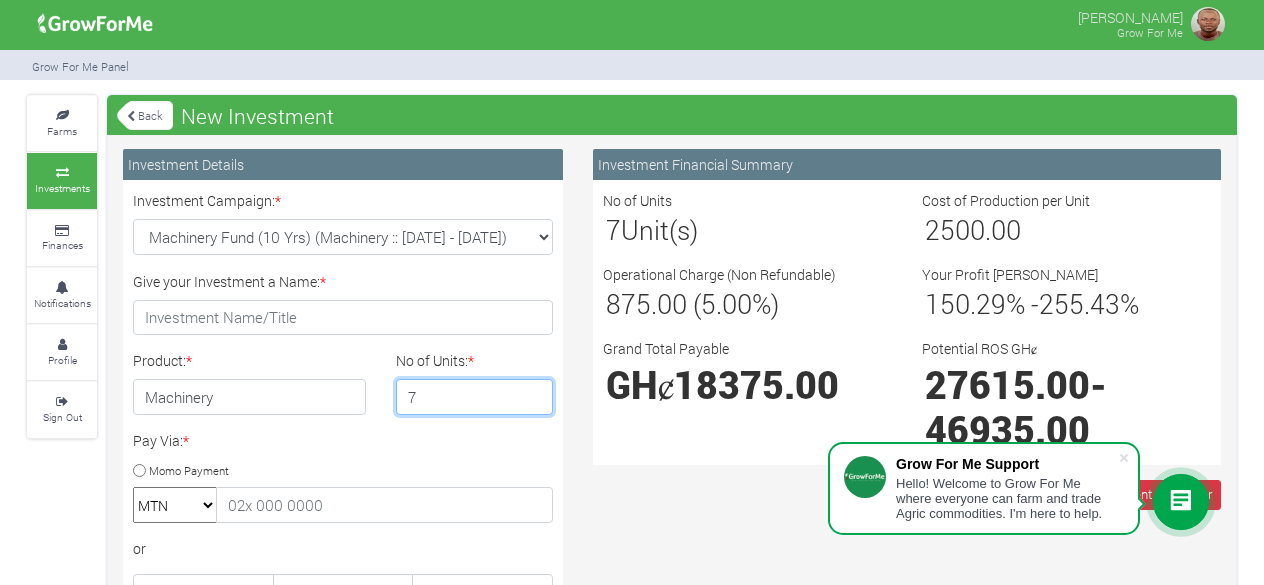click on "7" at bounding box center [475, 397] 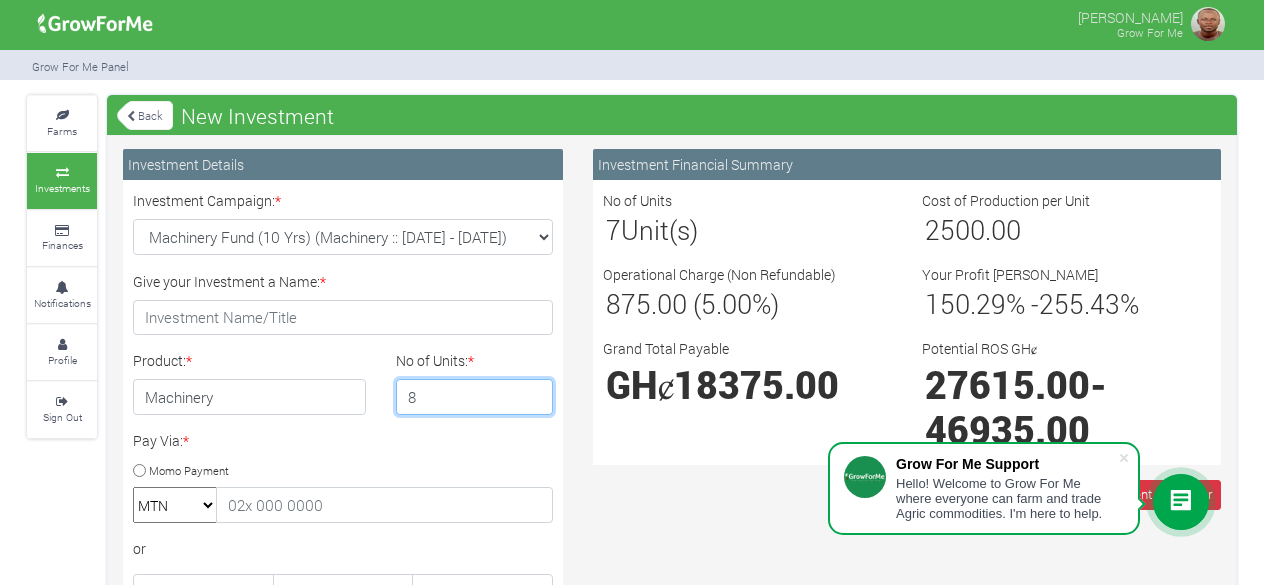 click on "8" at bounding box center [475, 397] 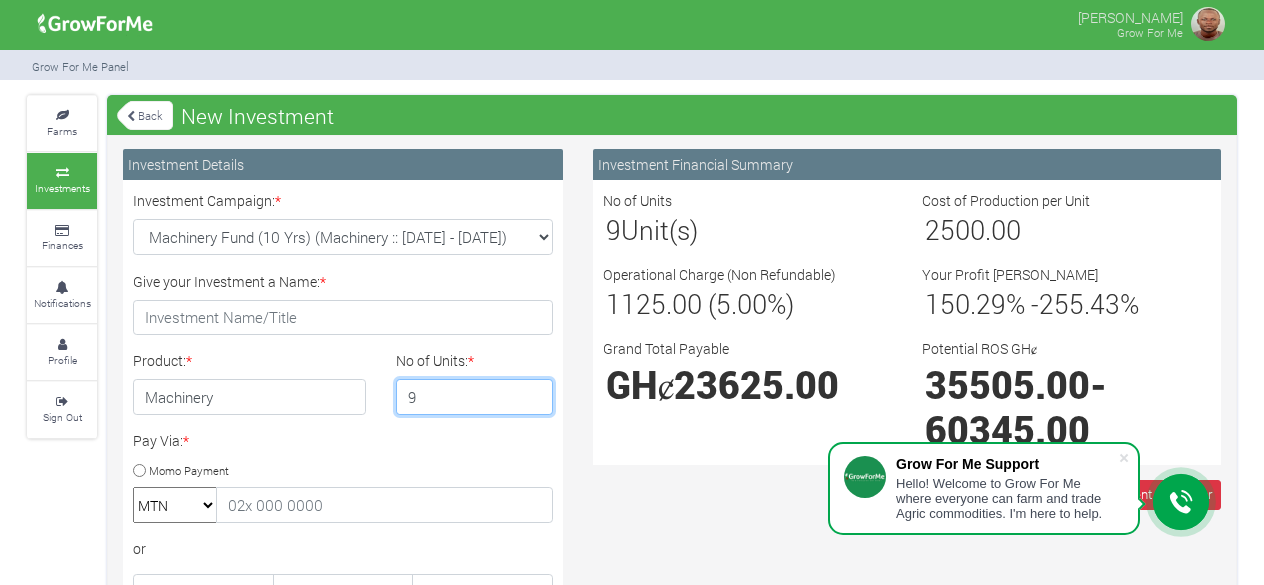 click on "9" at bounding box center [475, 397] 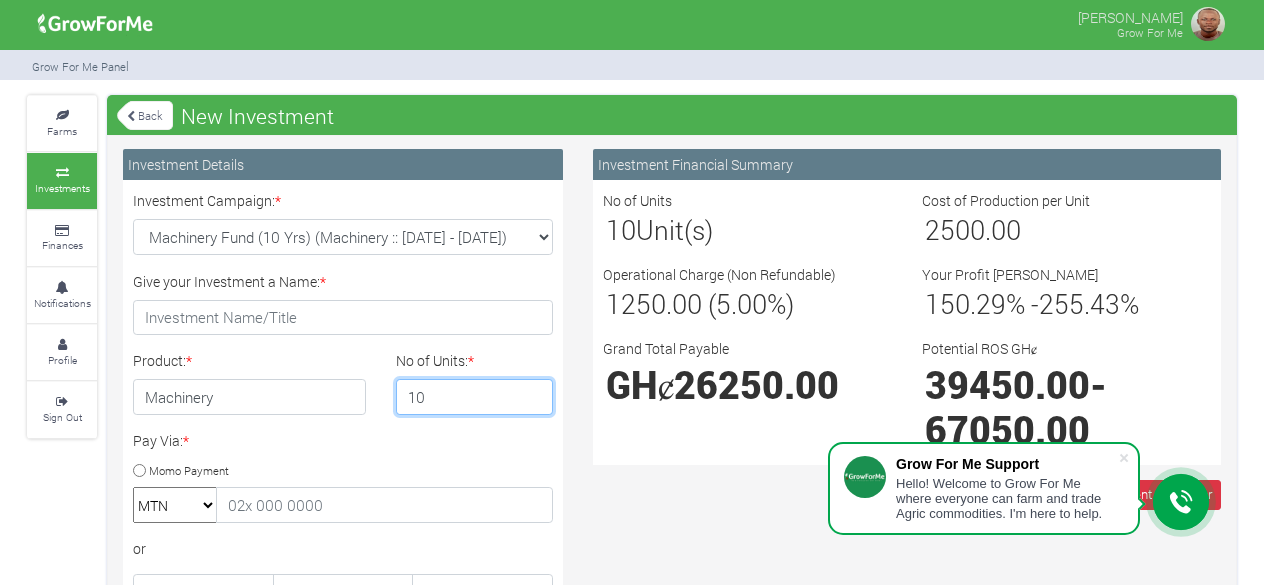 type on "10" 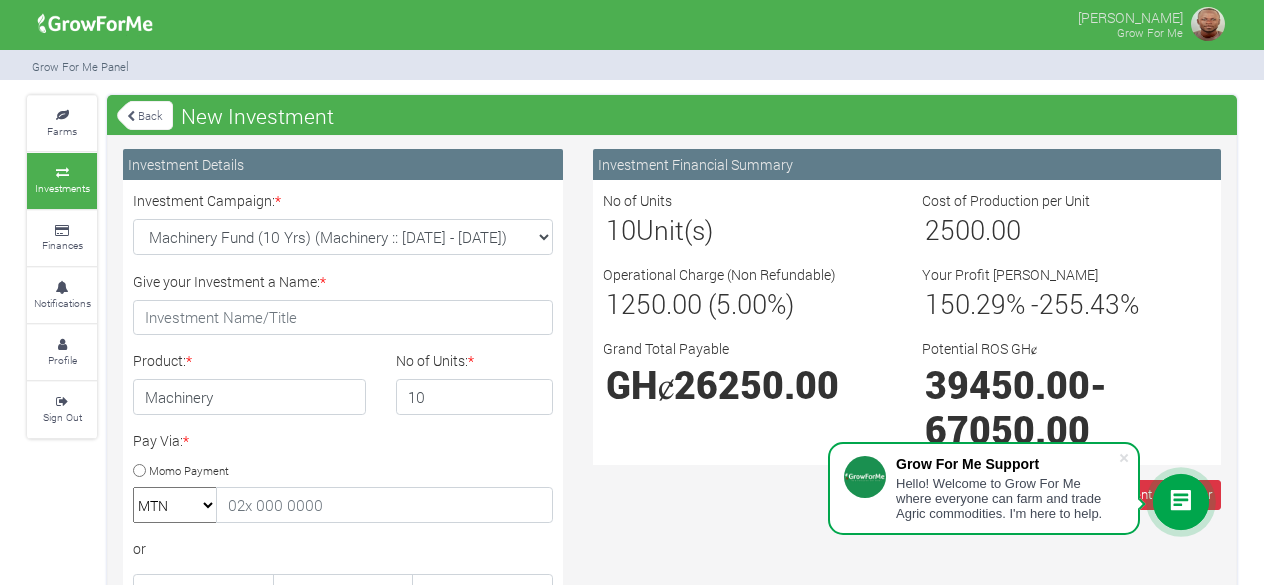 click on "Investments" at bounding box center [62, 188] 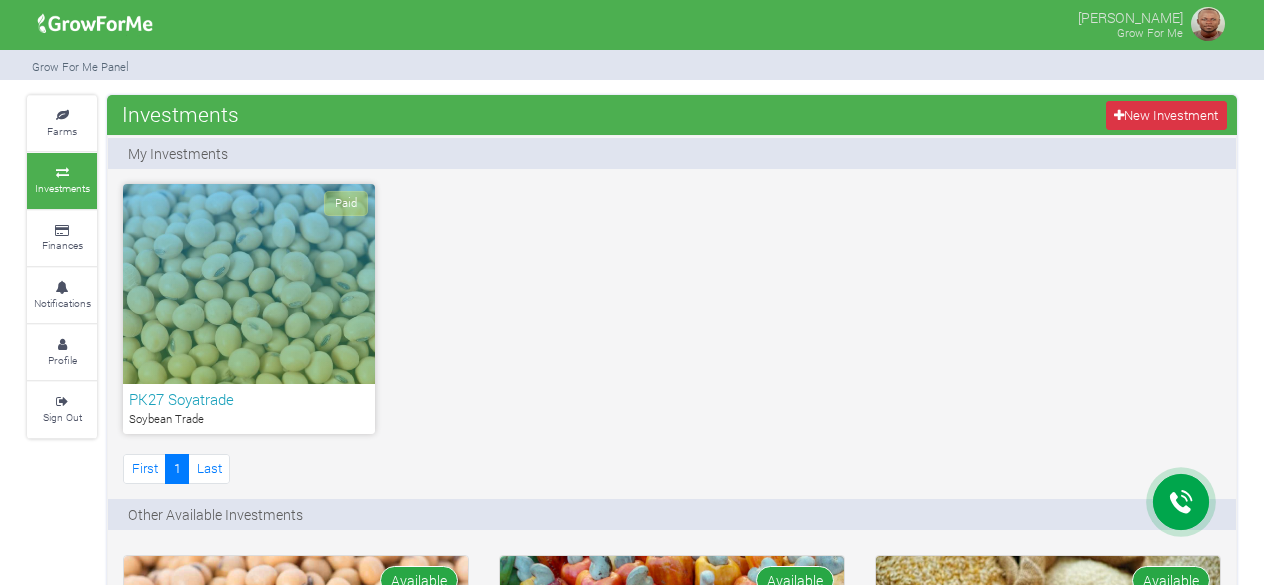 scroll, scrollTop: 0, scrollLeft: 0, axis: both 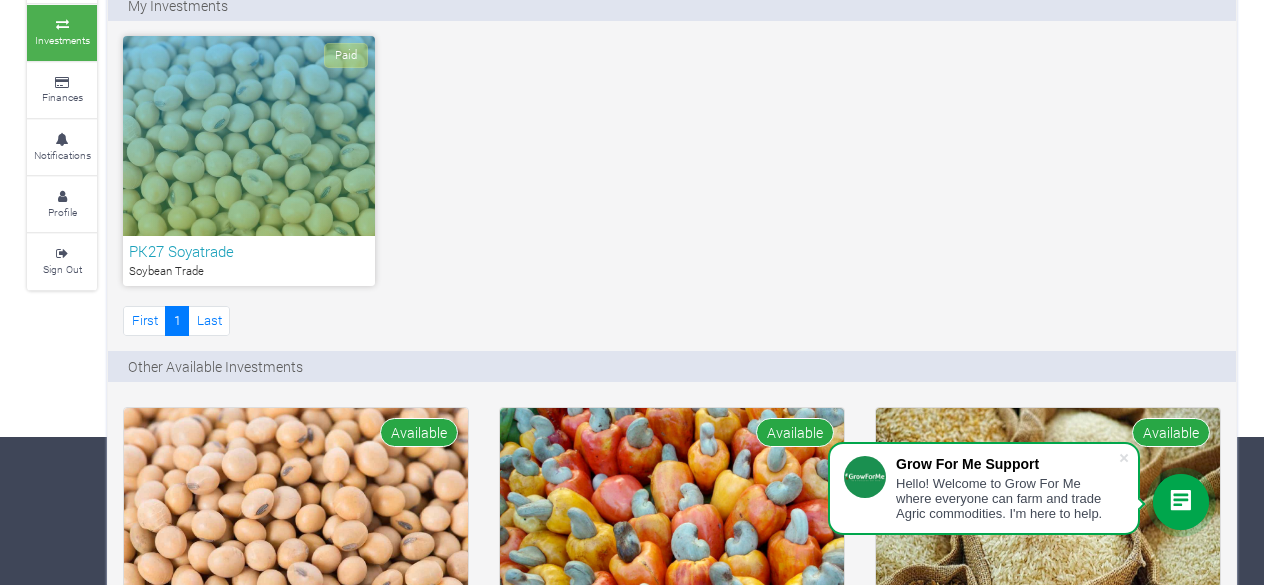 click on "Paid" at bounding box center (249, 136) 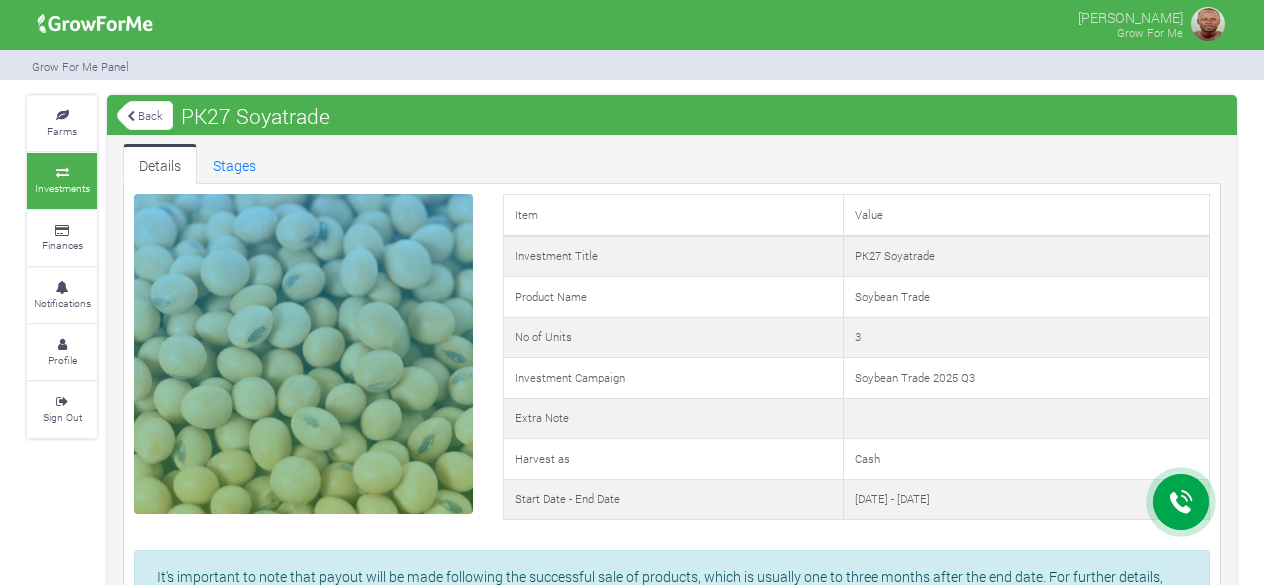 scroll, scrollTop: 0, scrollLeft: 0, axis: both 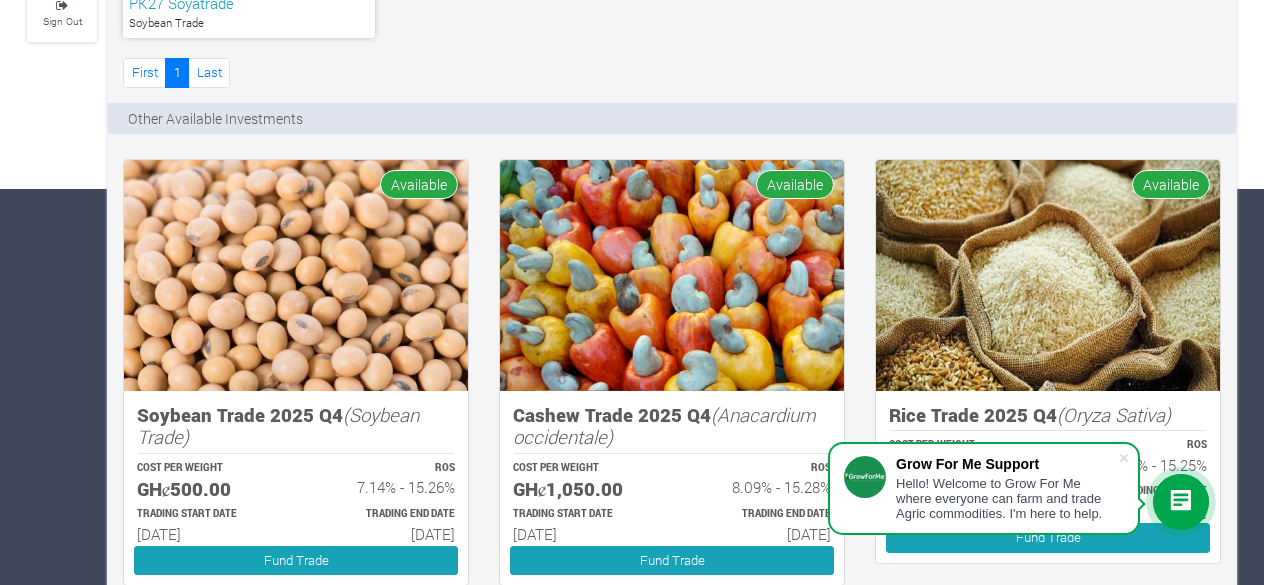 click at bounding box center (296, 275) 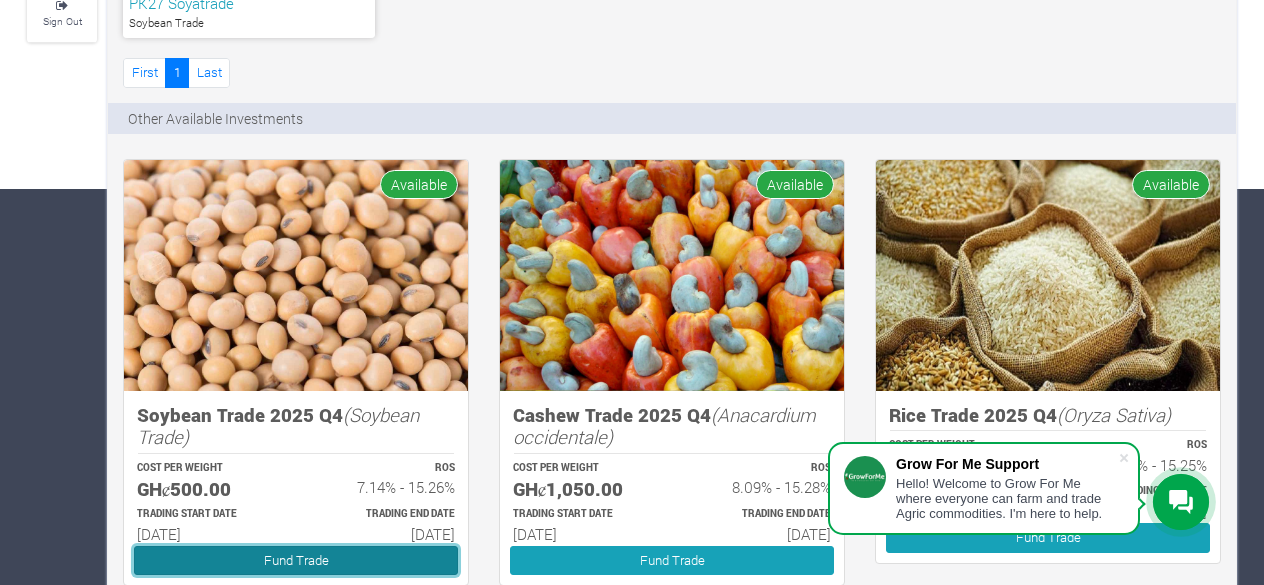 click on "Fund Trade" at bounding box center (296, 560) 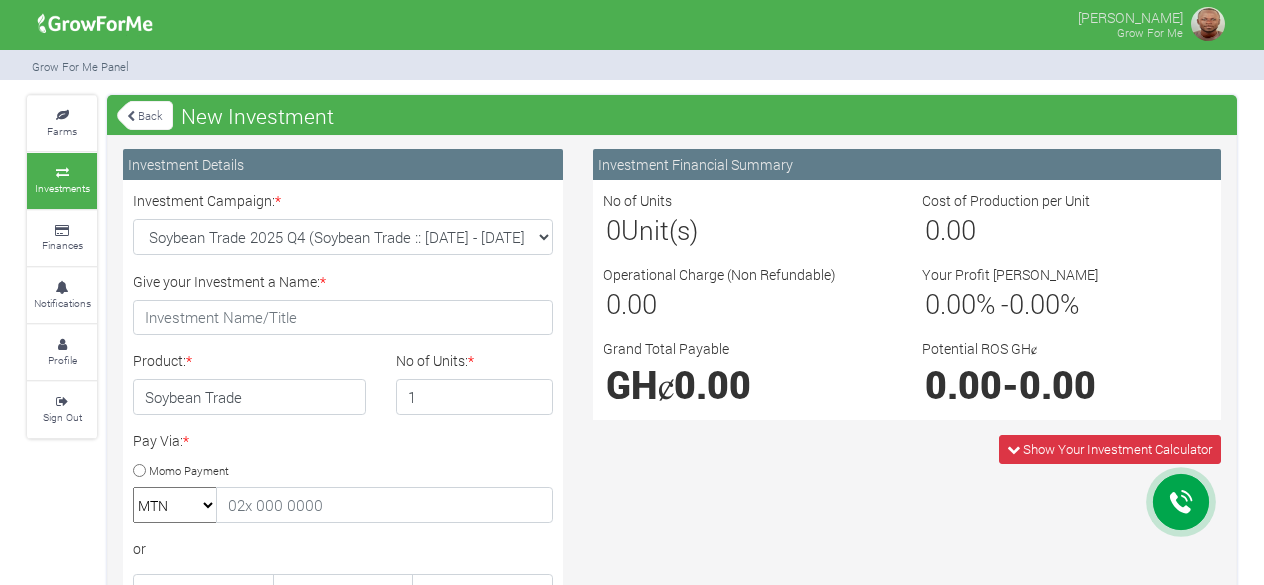 scroll, scrollTop: 0, scrollLeft: 0, axis: both 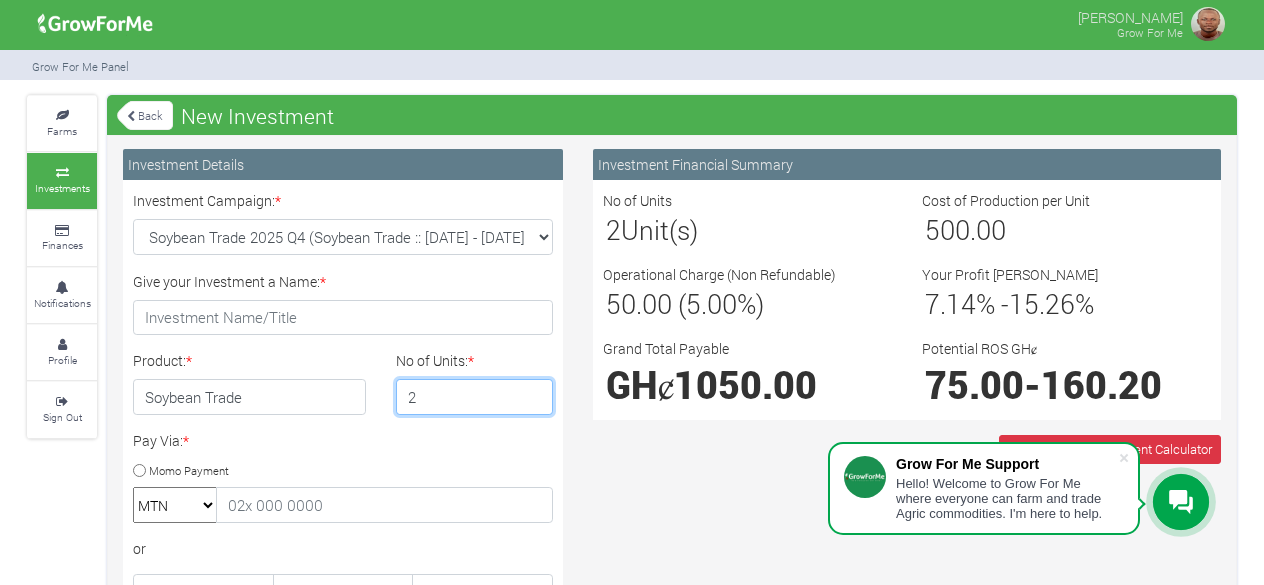 click on "2" at bounding box center [475, 397] 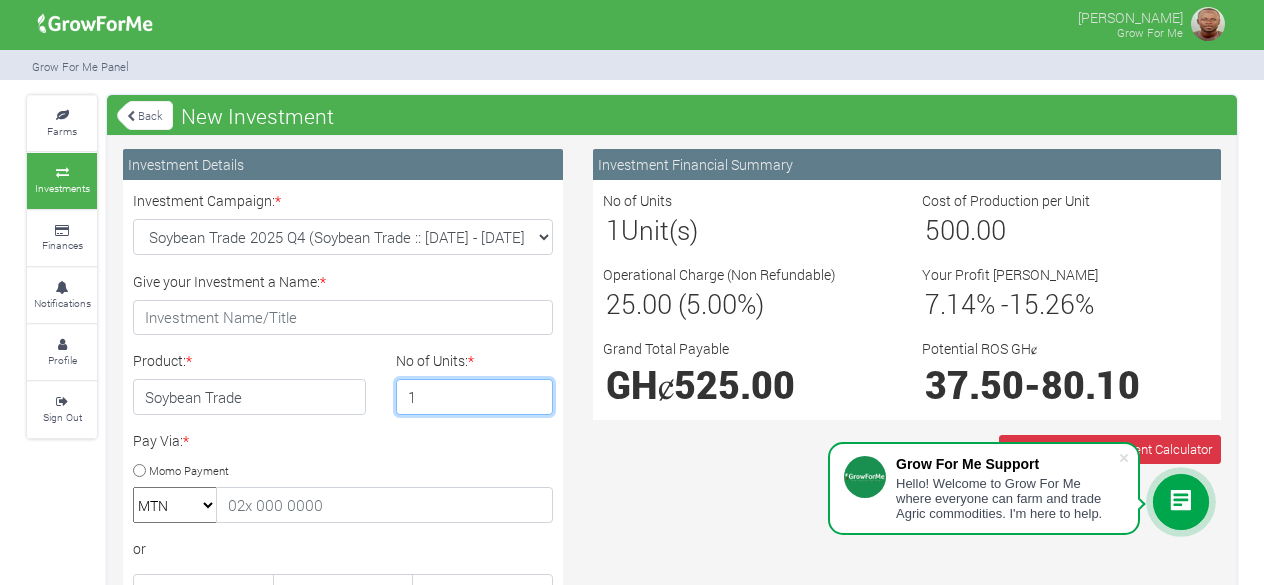 click on "1" at bounding box center [475, 397] 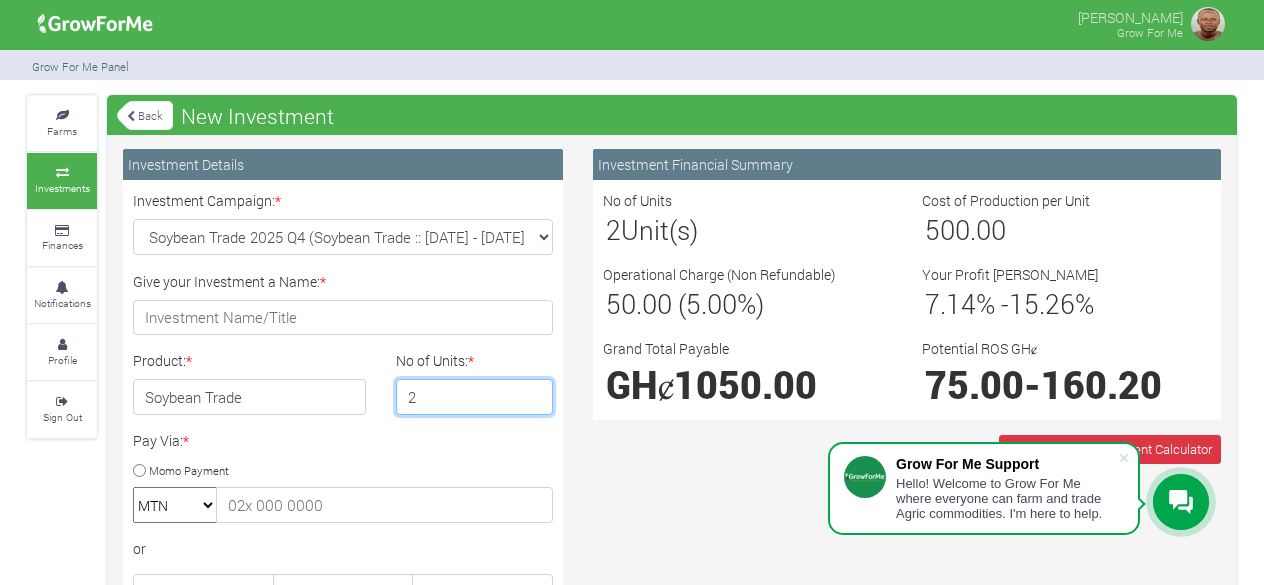 click on "2" at bounding box center [475, 397] 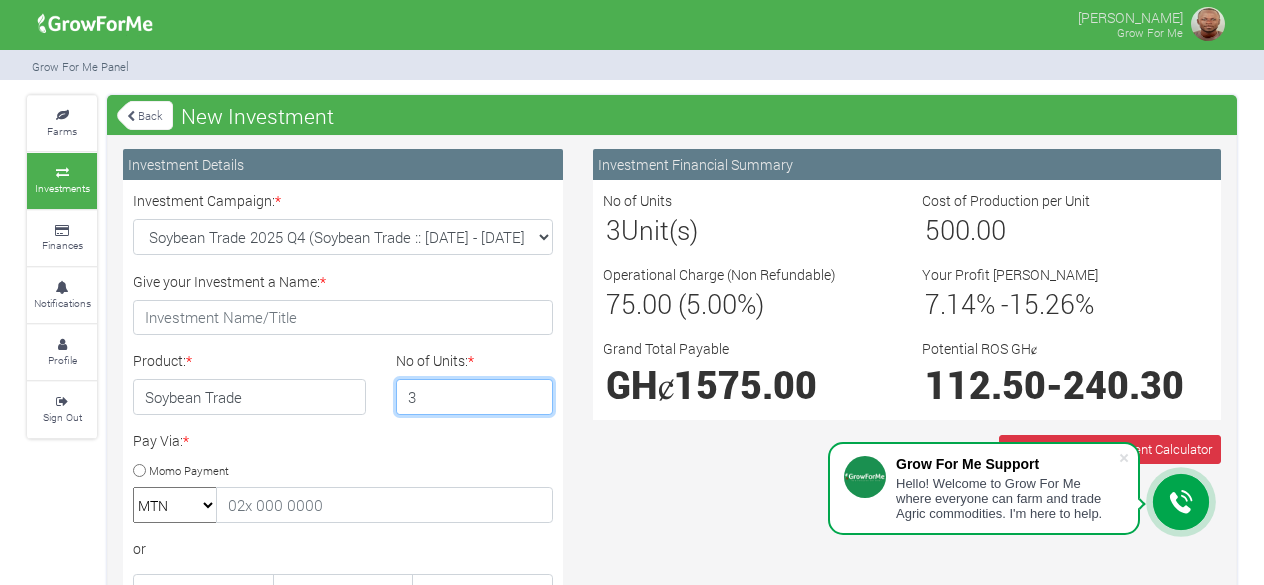 click on "3" at bounding box center (475, 397) 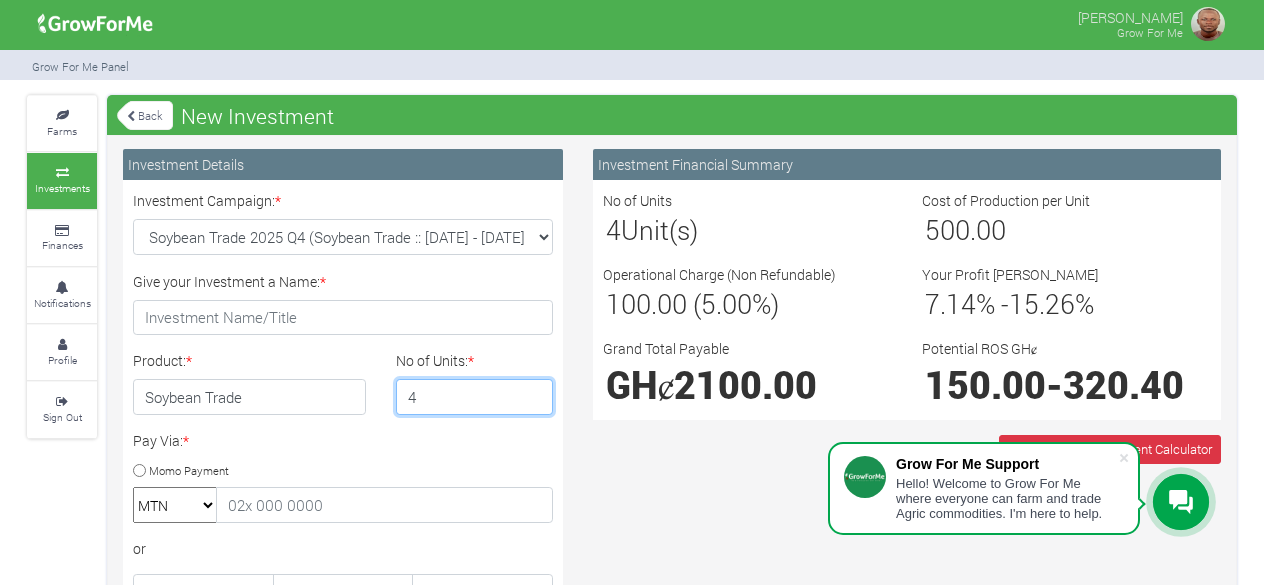 click on "4" at bounding box center [475, 397] 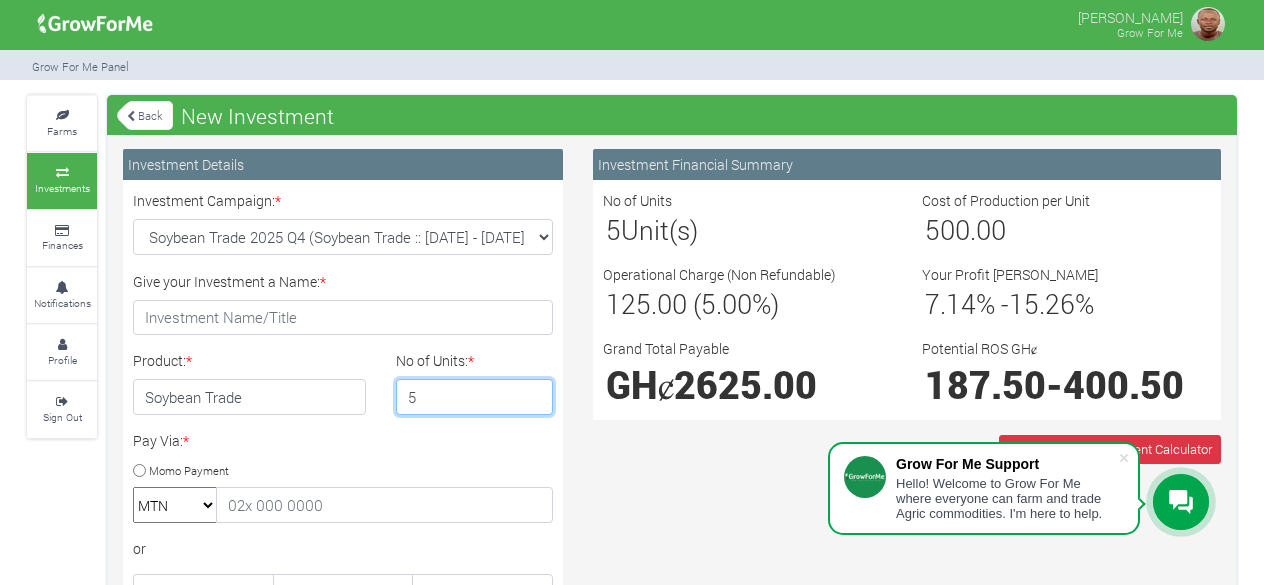 click on "5" at bounding box center [475, 397] 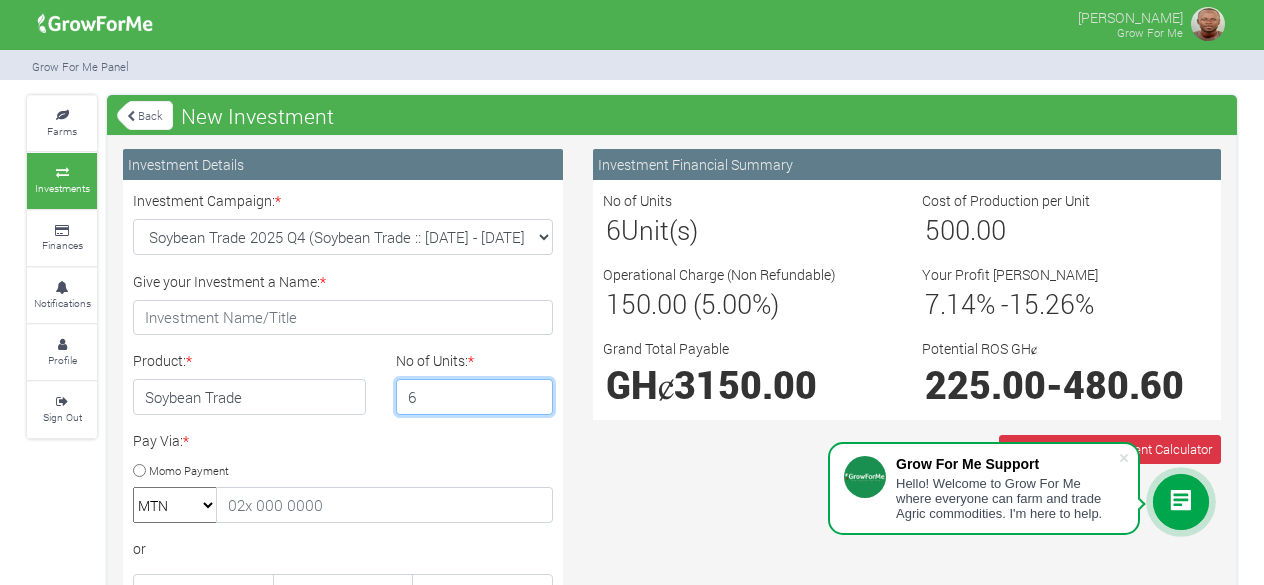 type on "6" 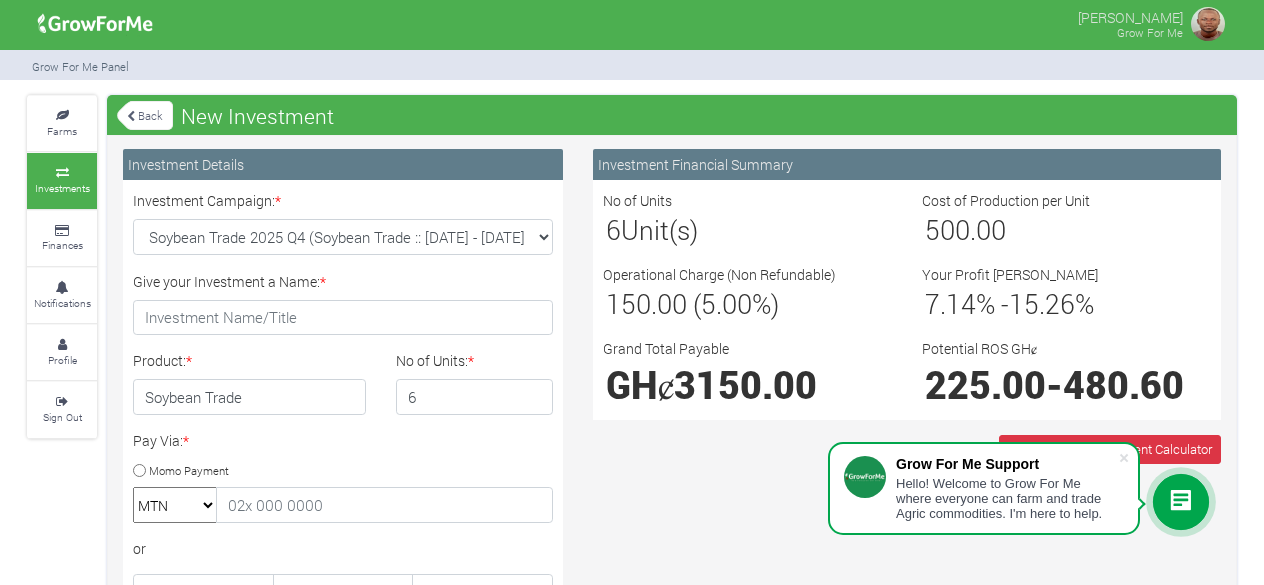 click on "Back" at bounding box center [145, 115] 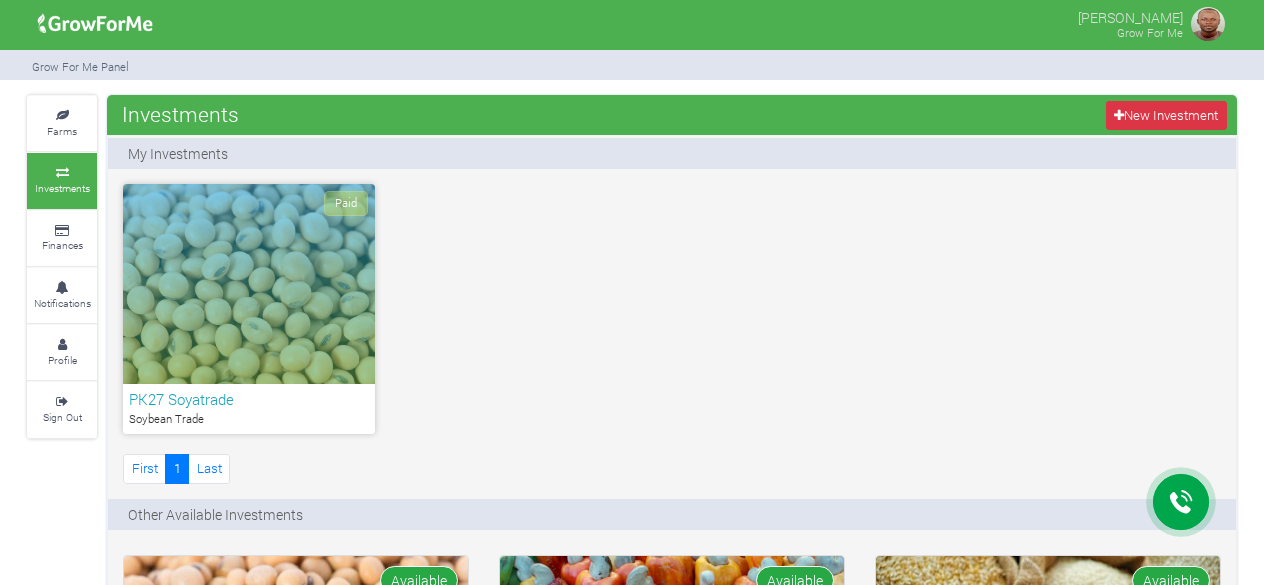 scroll, scrollTop: 0, scrollLeft: 0, axis: both 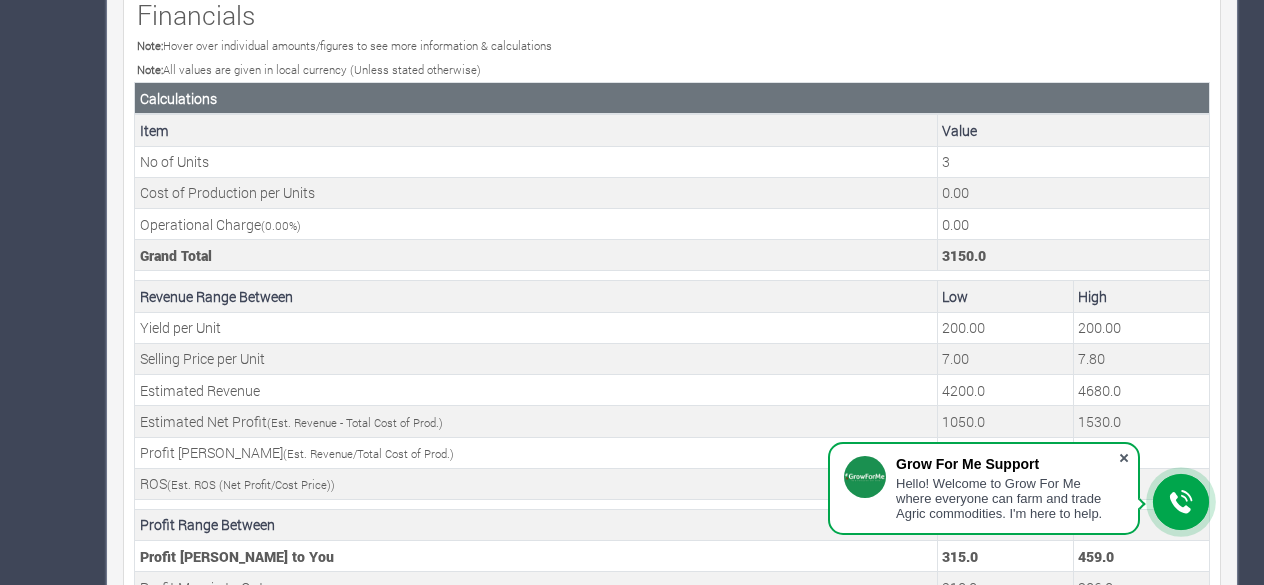 click at bounding box center (1124, 458) 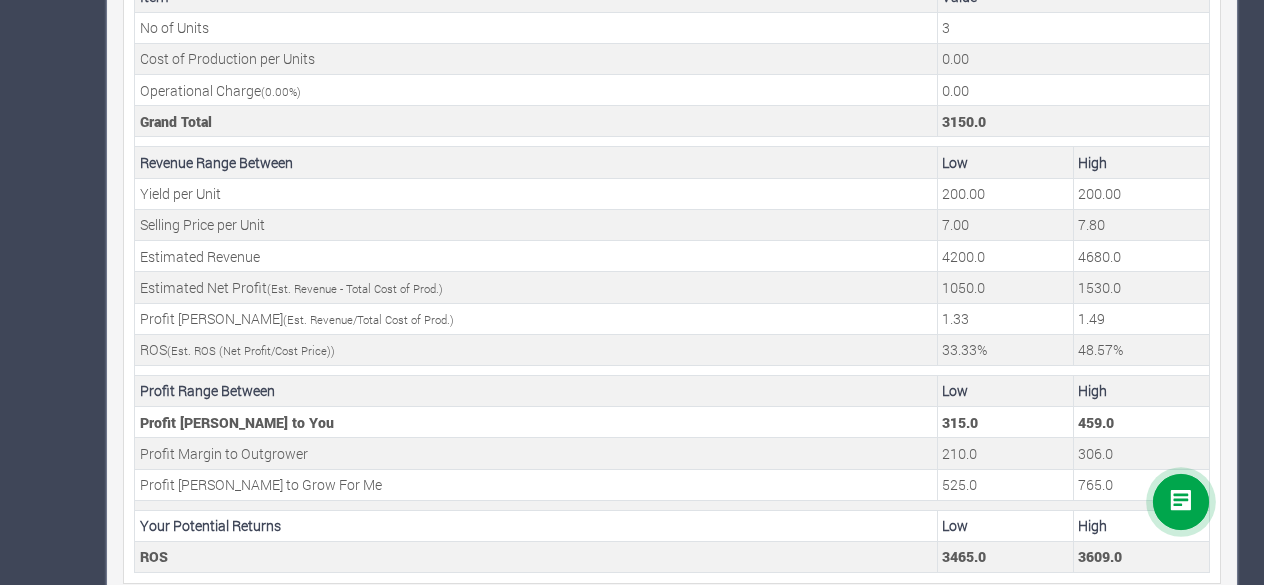 scroll, scrollTop: 778, scrollLeft: 0, axis: vertical 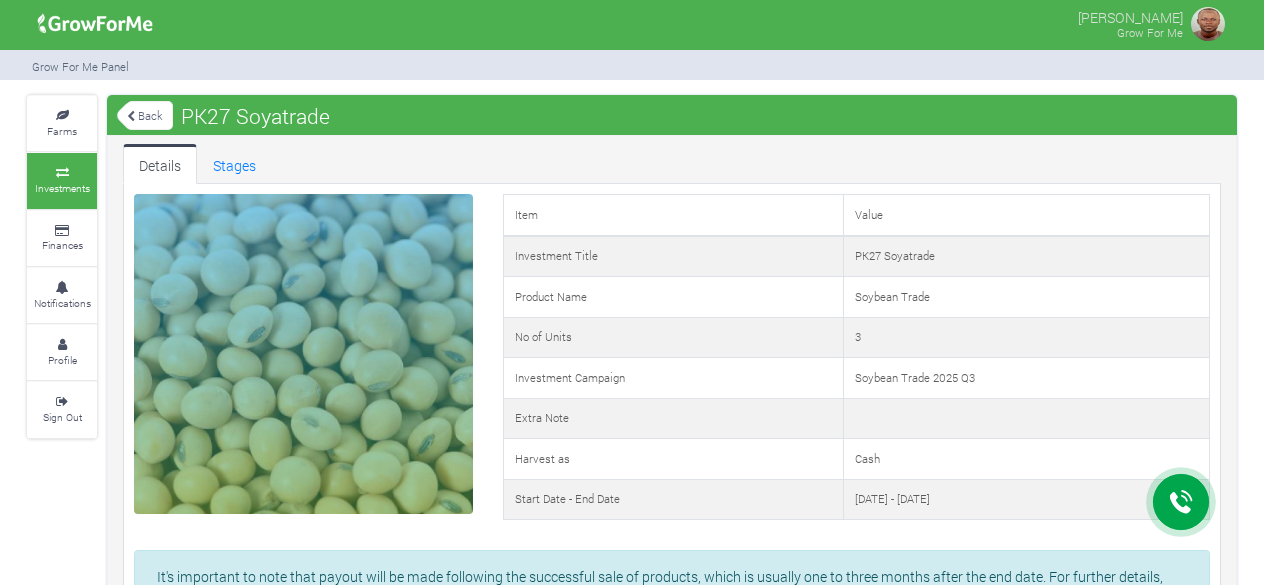 click at bounding box center [1208, 24] 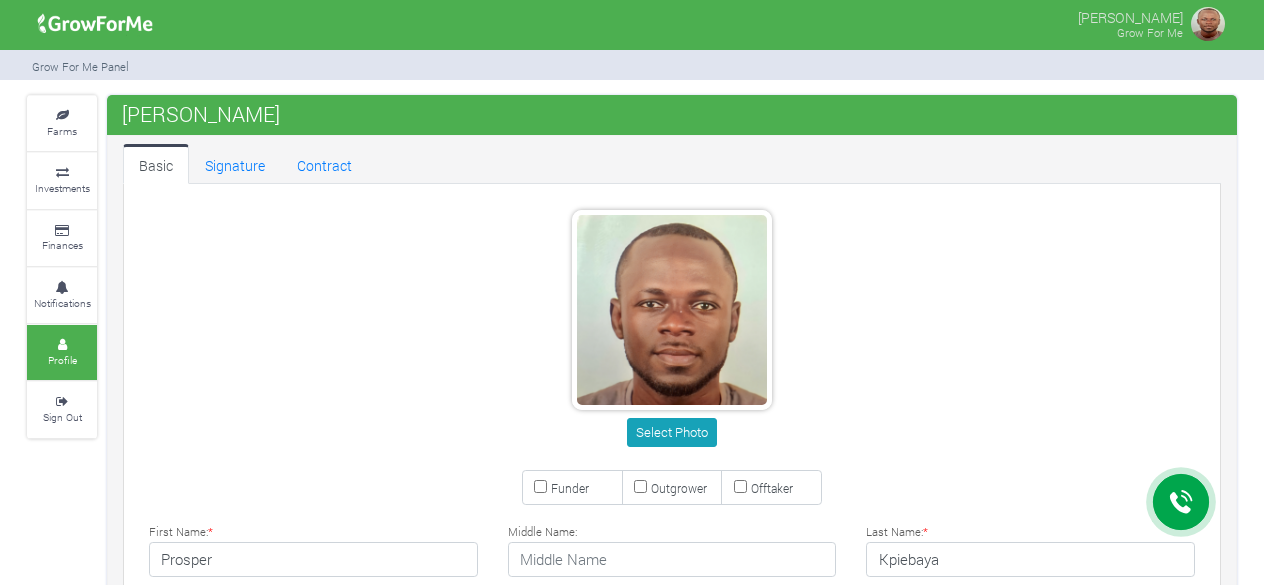 scroll, scrollTop: 0, scrollLeft: 0, axis: both 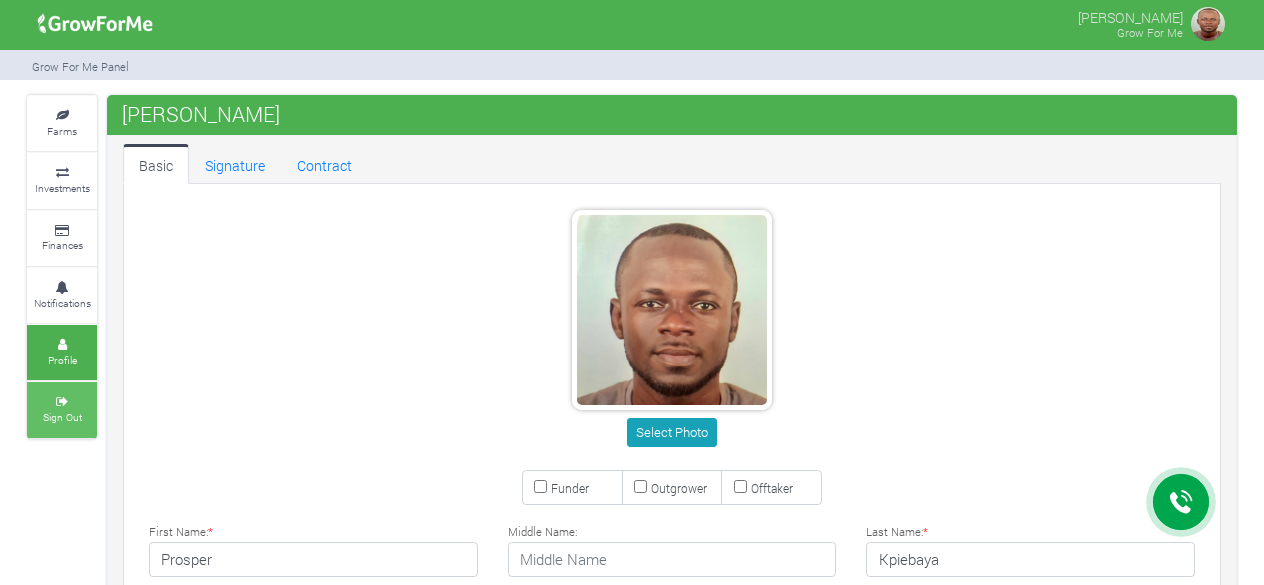 click on "Sign Out" at bounding box center [62, 417] 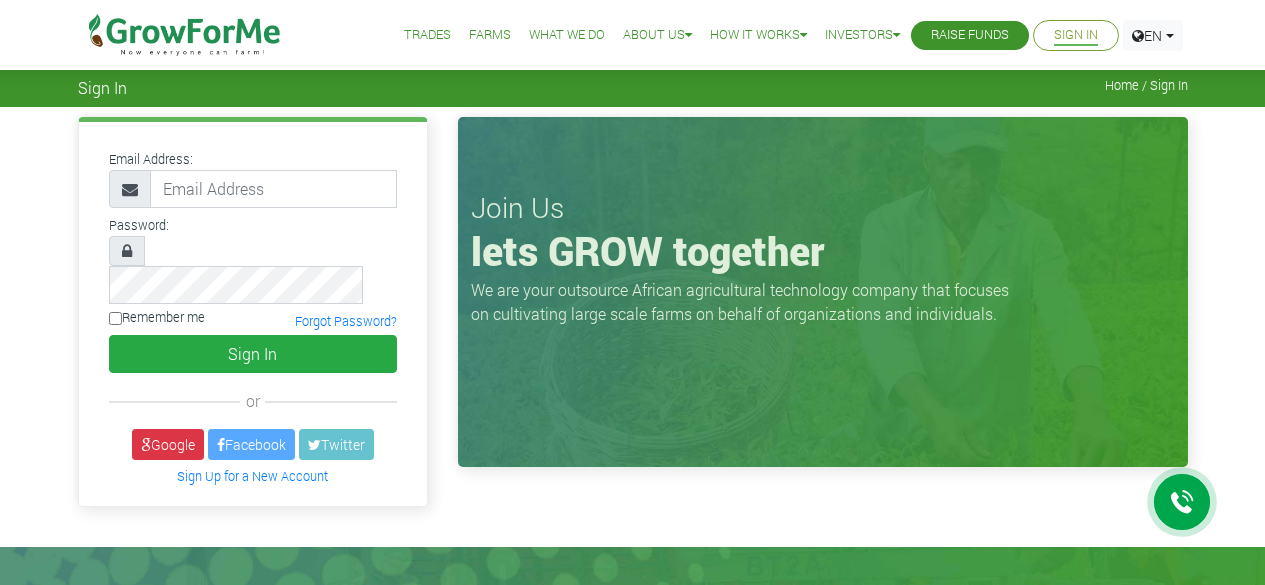 scroll, scrollTop: 0, scrollLeft: 0, axis: both 